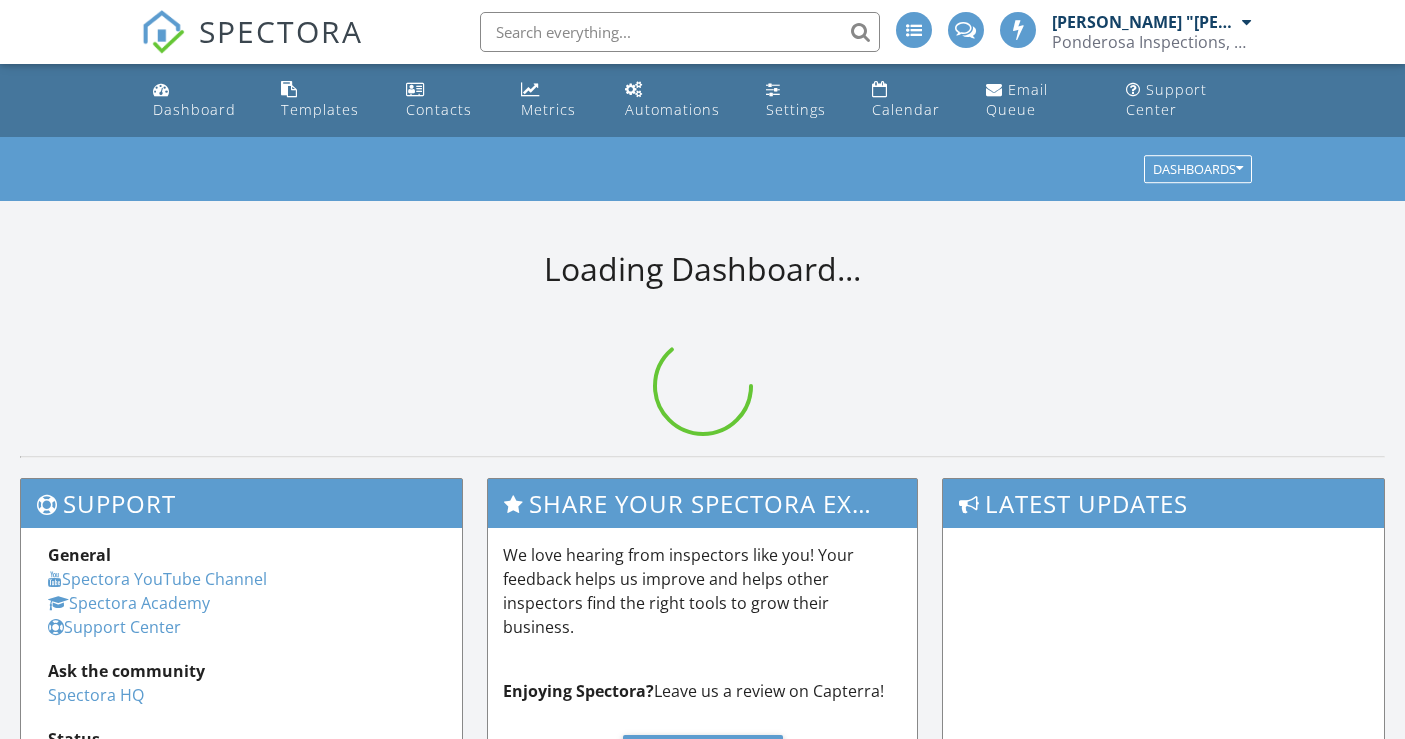 scroll, scrollTop: 0, scrollLeft: 0, axis: both 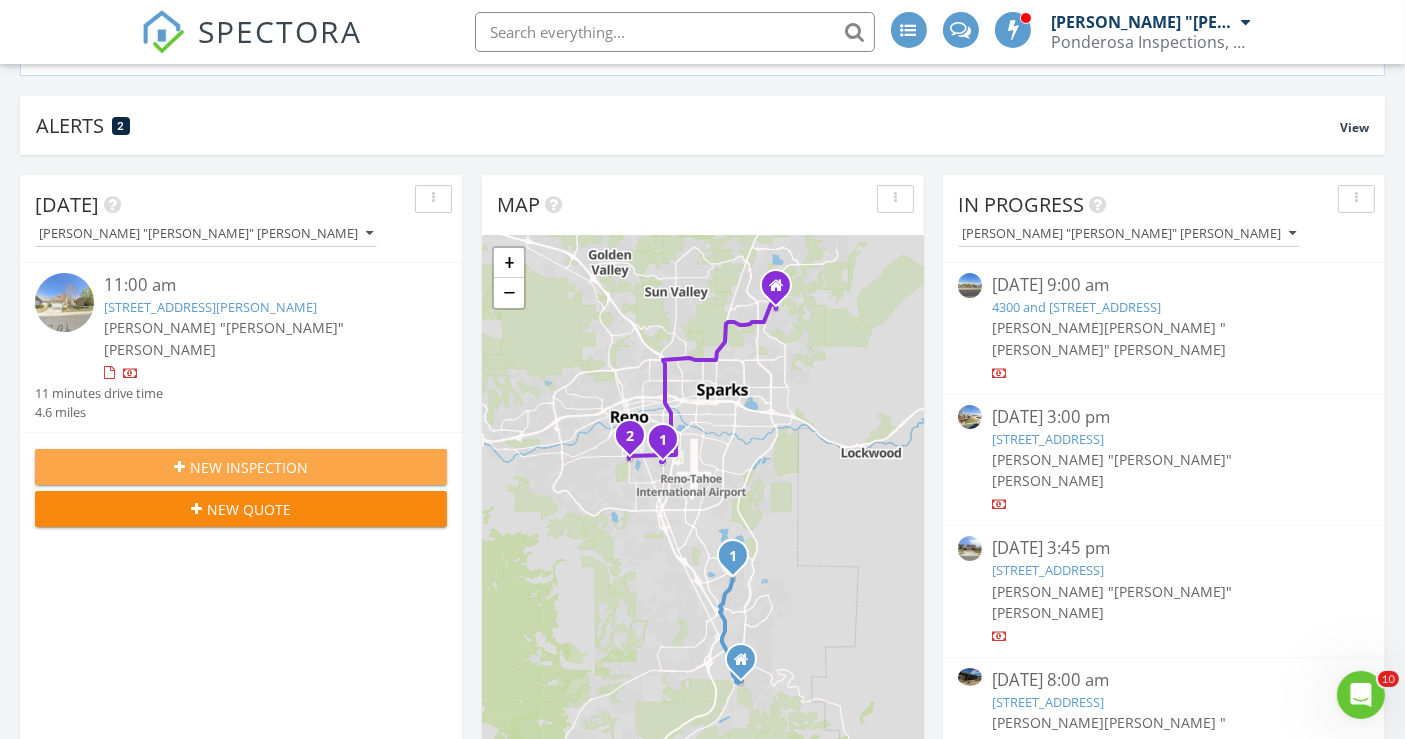 click on "New Inspection" at bounding box center (249, 467) 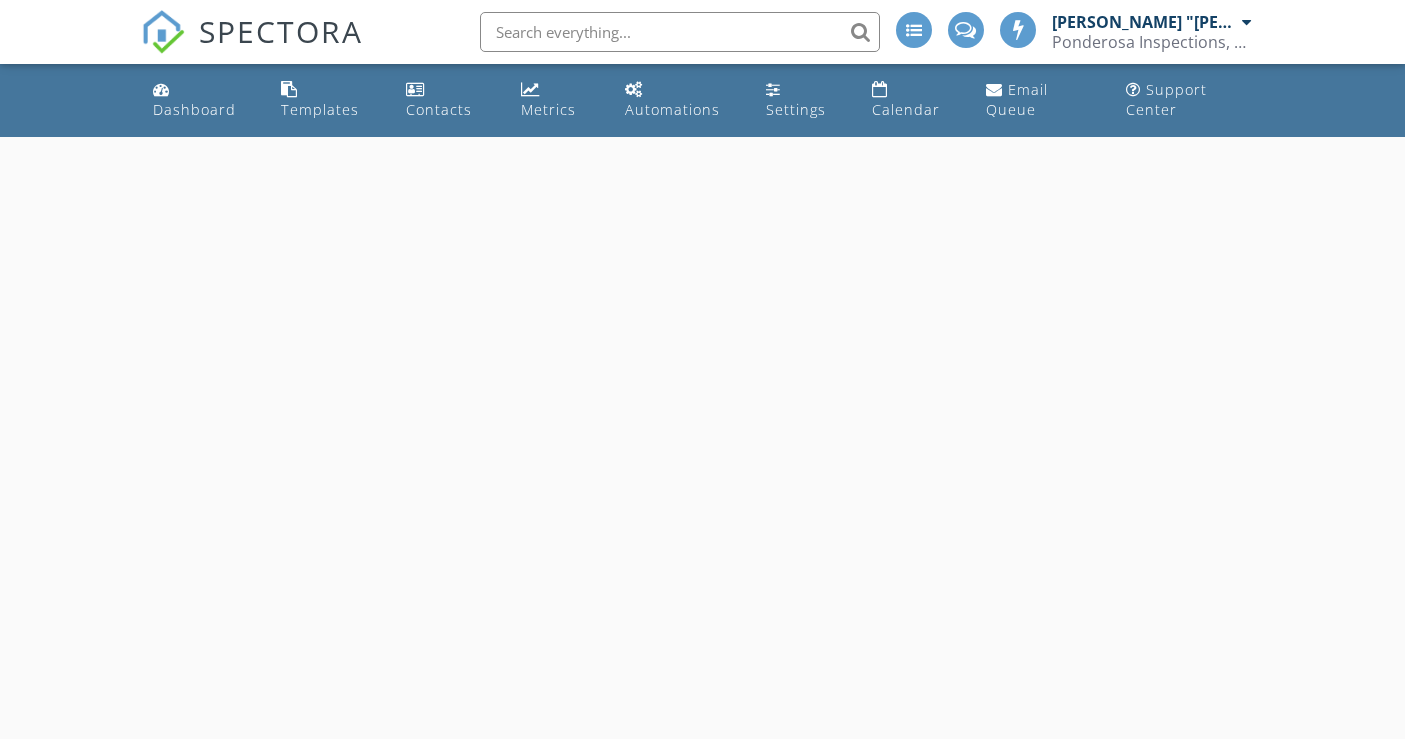 scroll, scrollTop: 0, scrollLeft: 0, axis: both 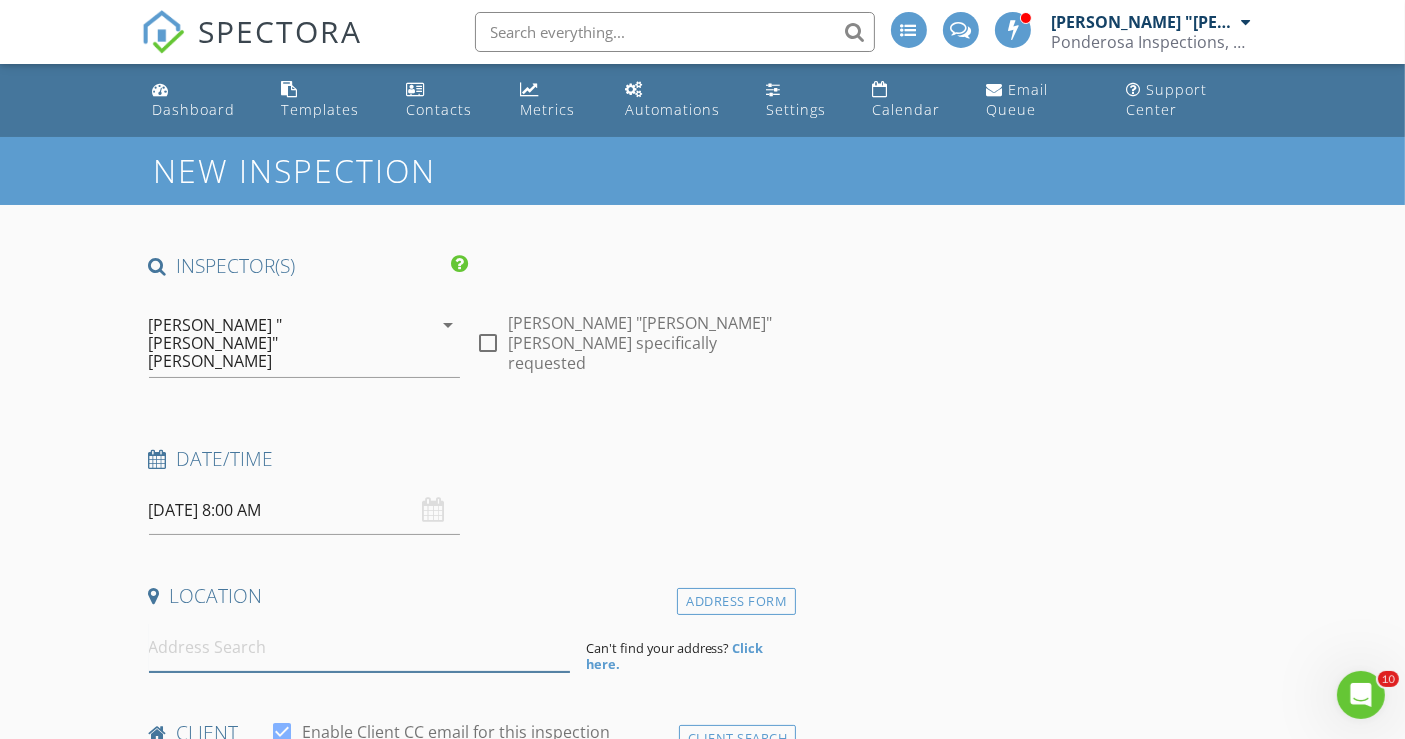 click at bounding box center (359, 647) 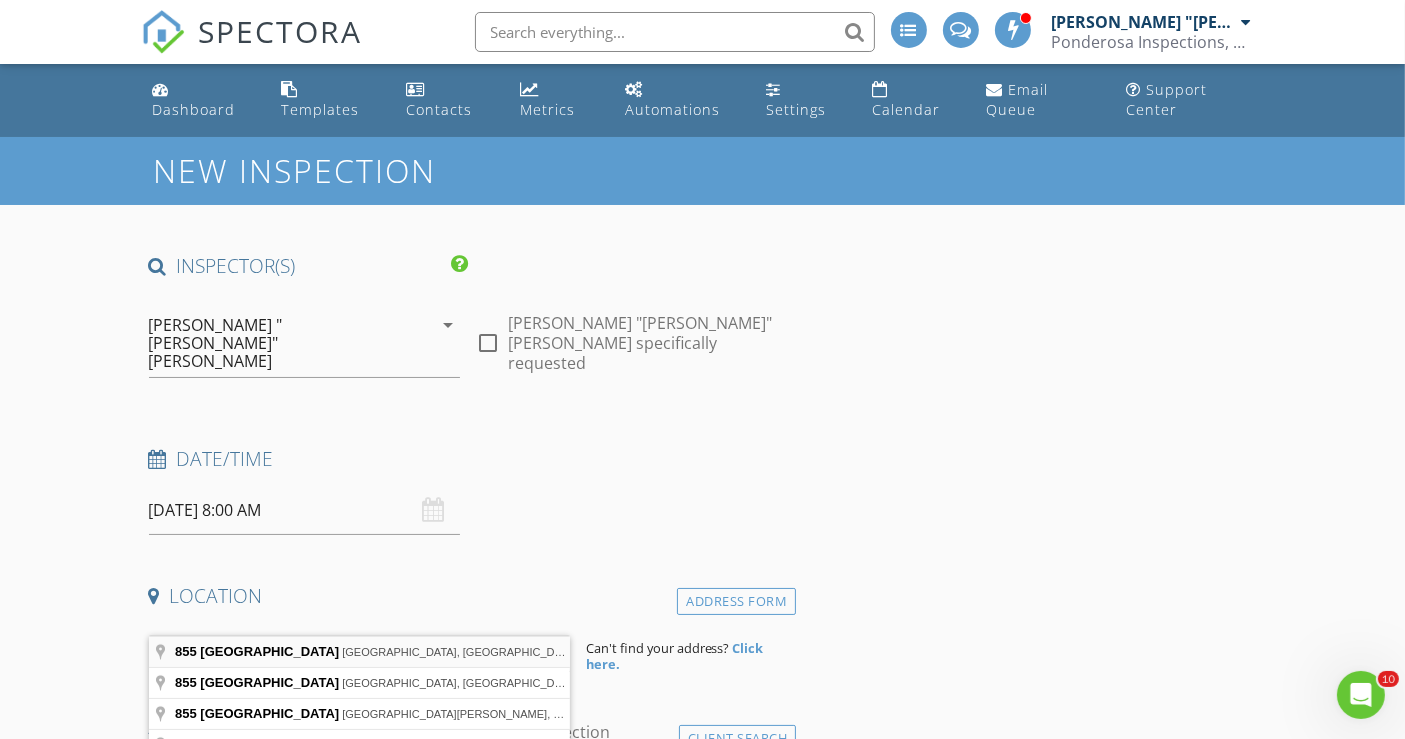 type on "855 West 7th Street, Reno, NV, USA" 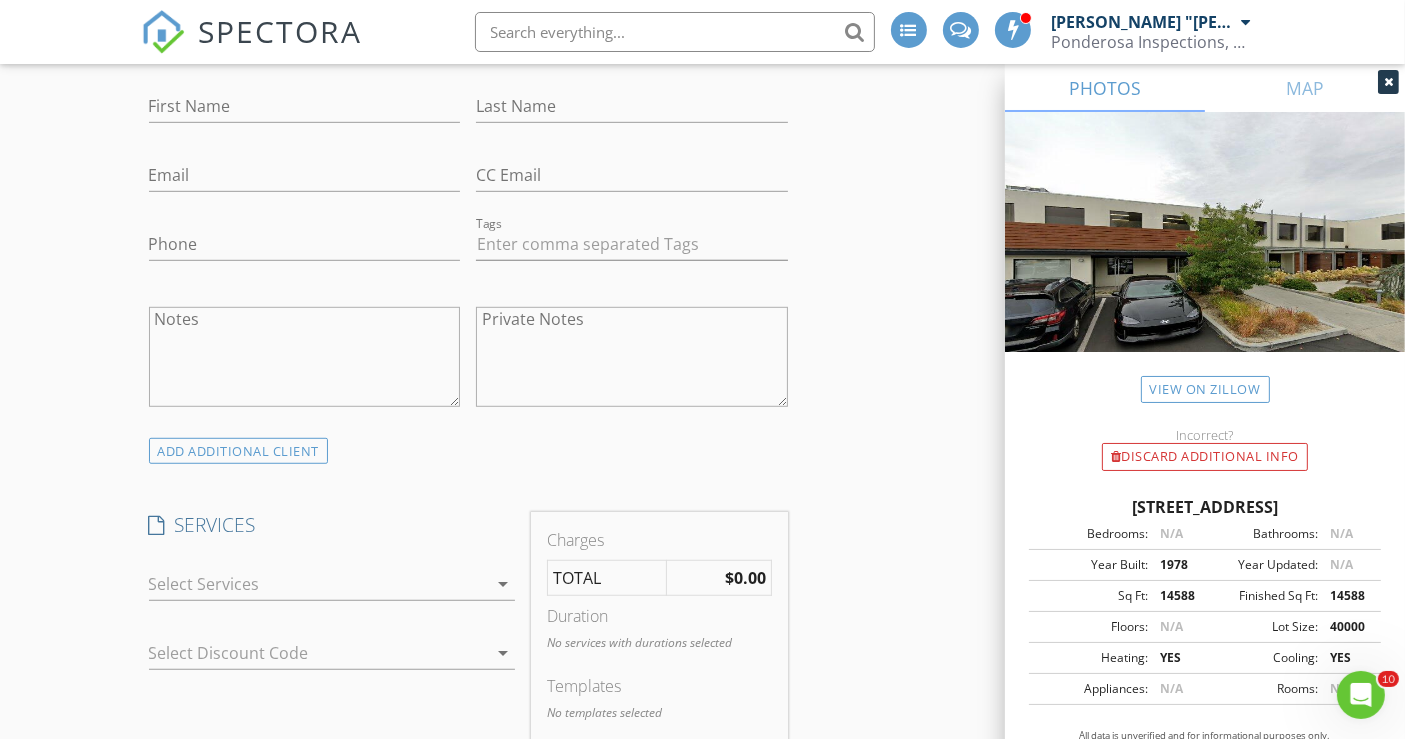 scroll, scrollTop: 1222, scrollLeft: 0, axis: vertical 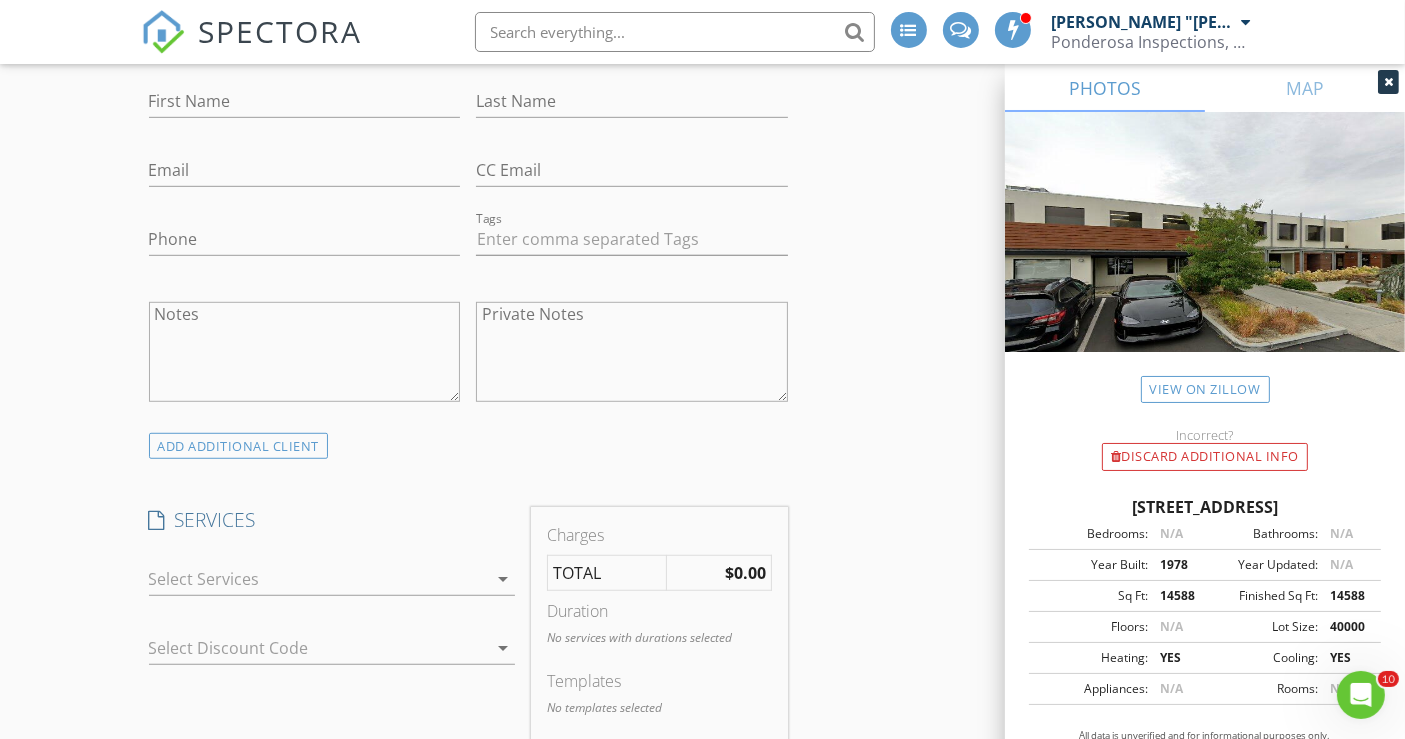 click on "arrow_drop_down" at bounding box center [503, 579] 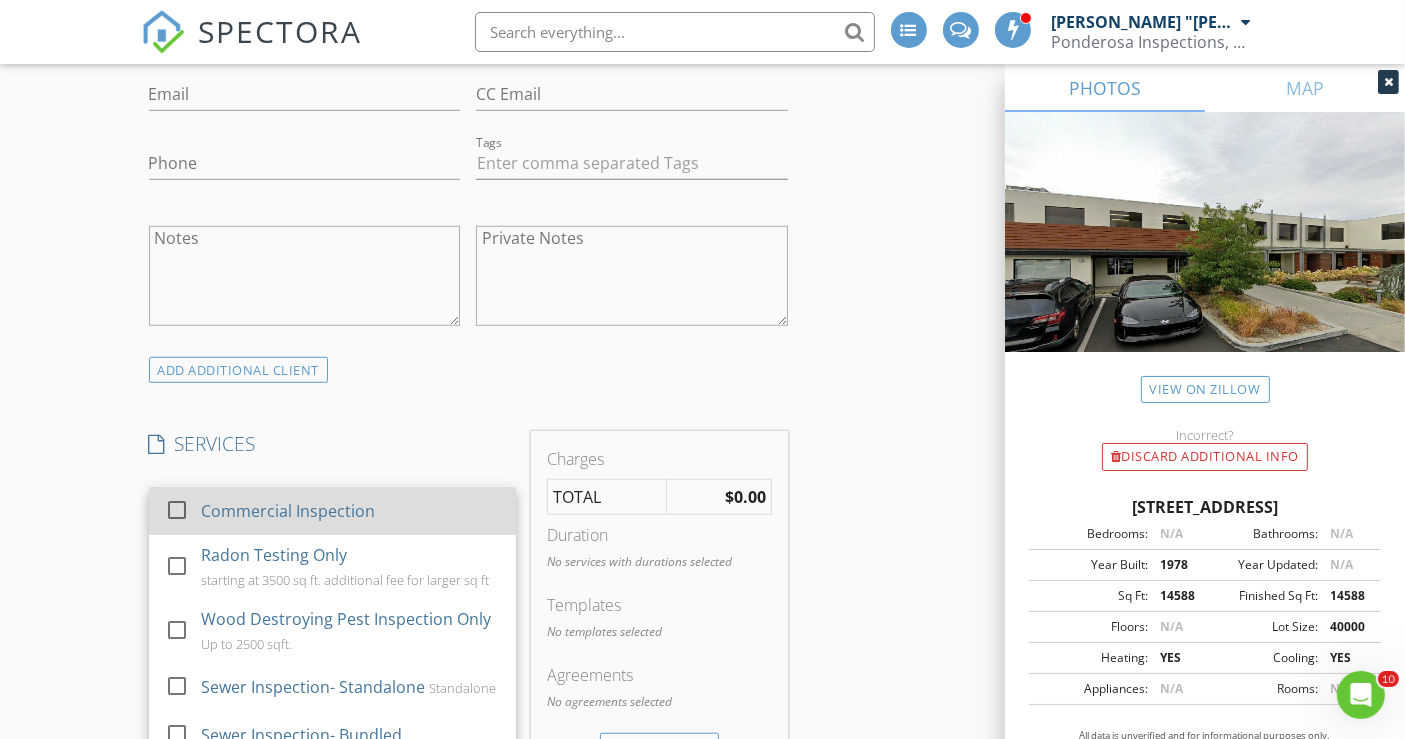 scroll, scrollTop: 1333, scrollLeft: 0, axis: vertical 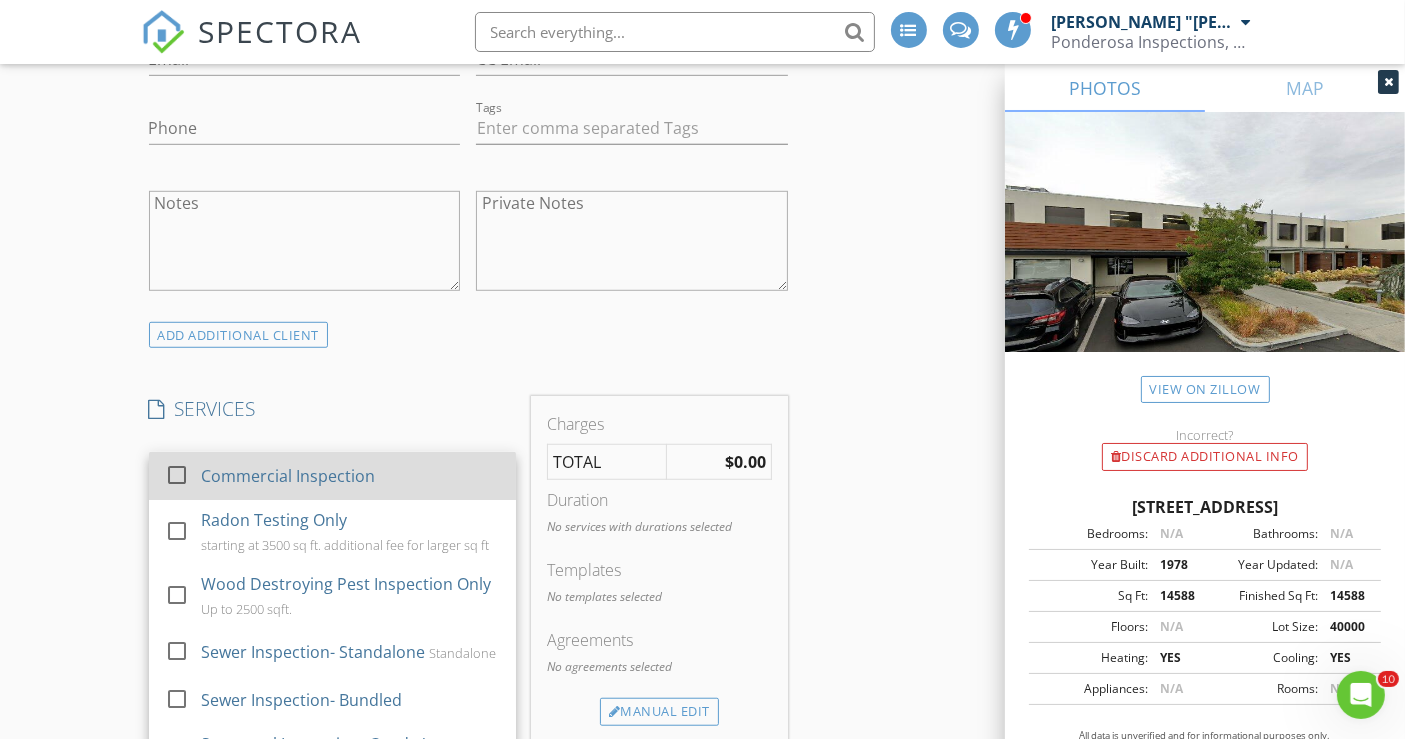 click on "Commercial Inspection" at bounding box center (287, 476) 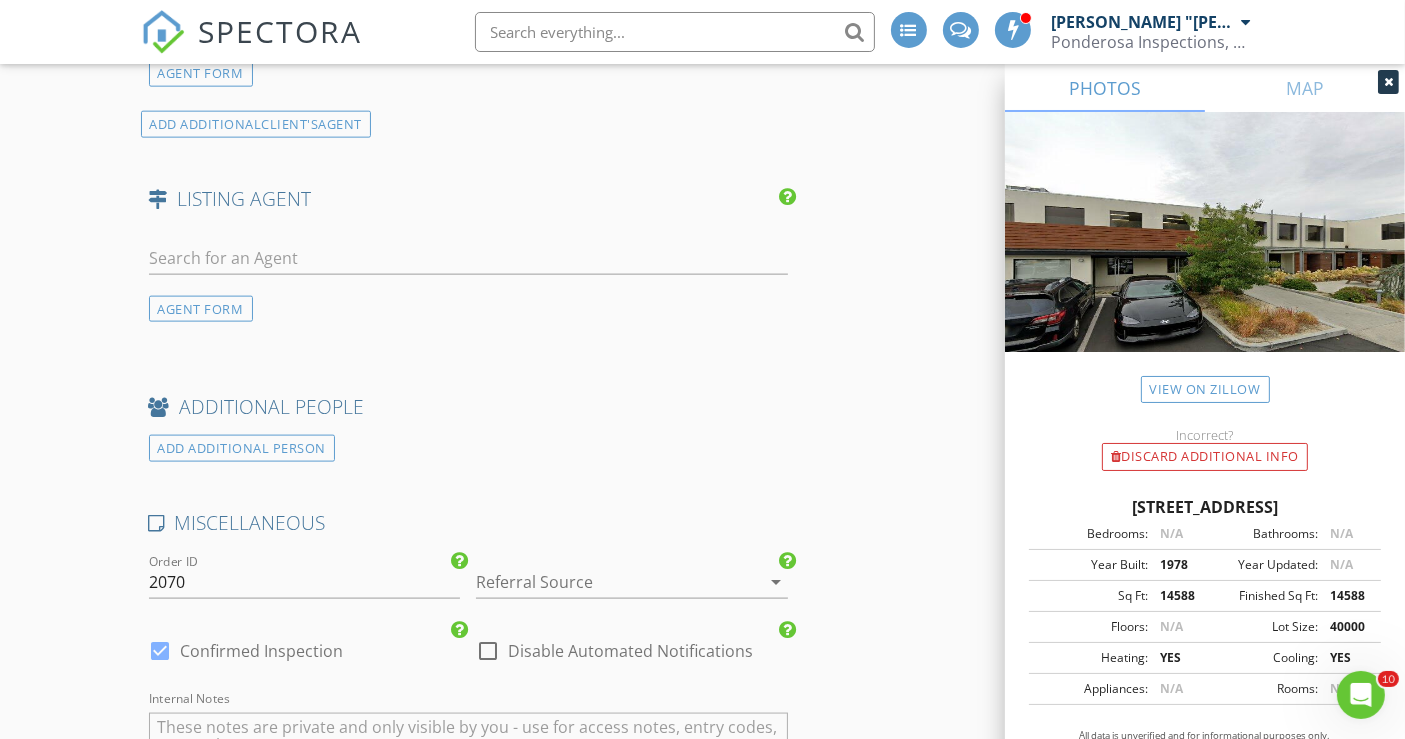scroll, scrollTop: 2666, scrollLeft: 0, axis: vertical 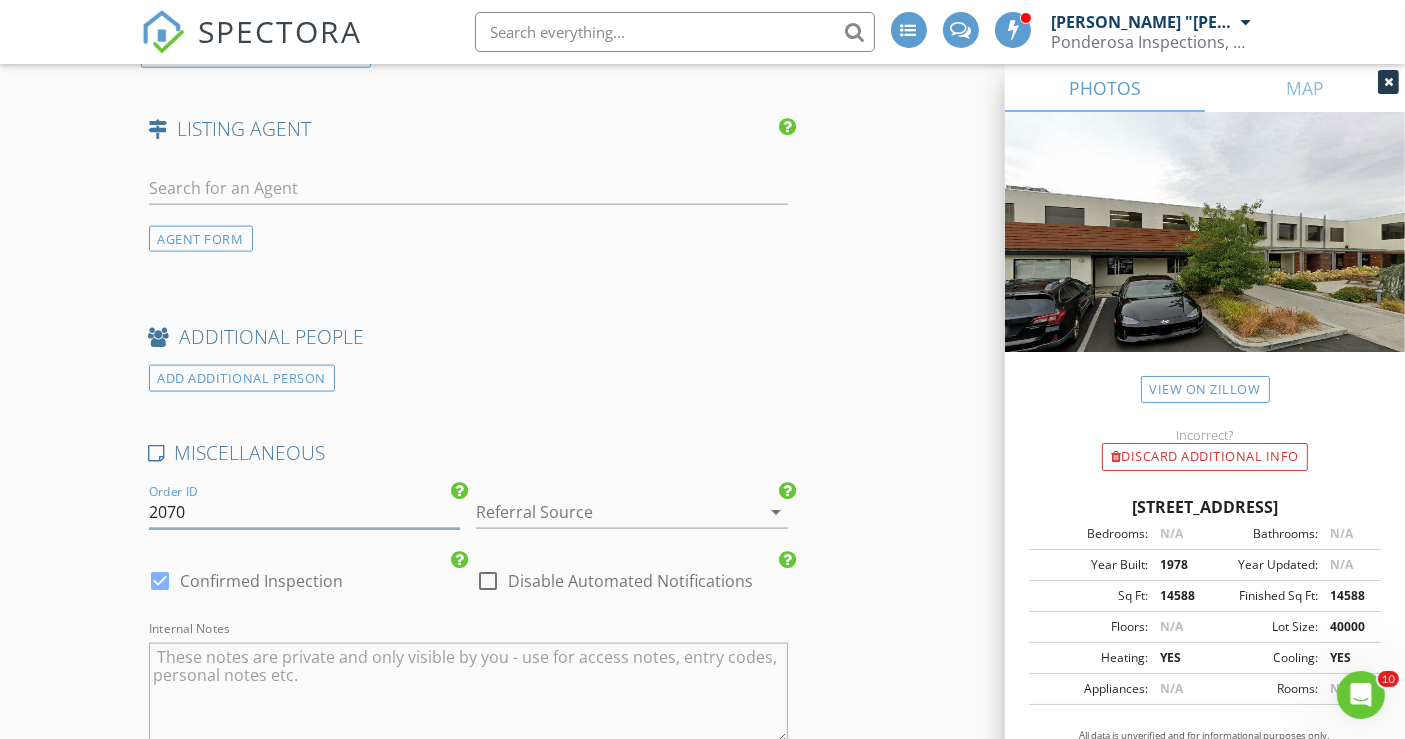 drag, startPoint x: 148, startPoint y: 447, endPoint x: 207, endPoint y: 449, distance: 59.03389 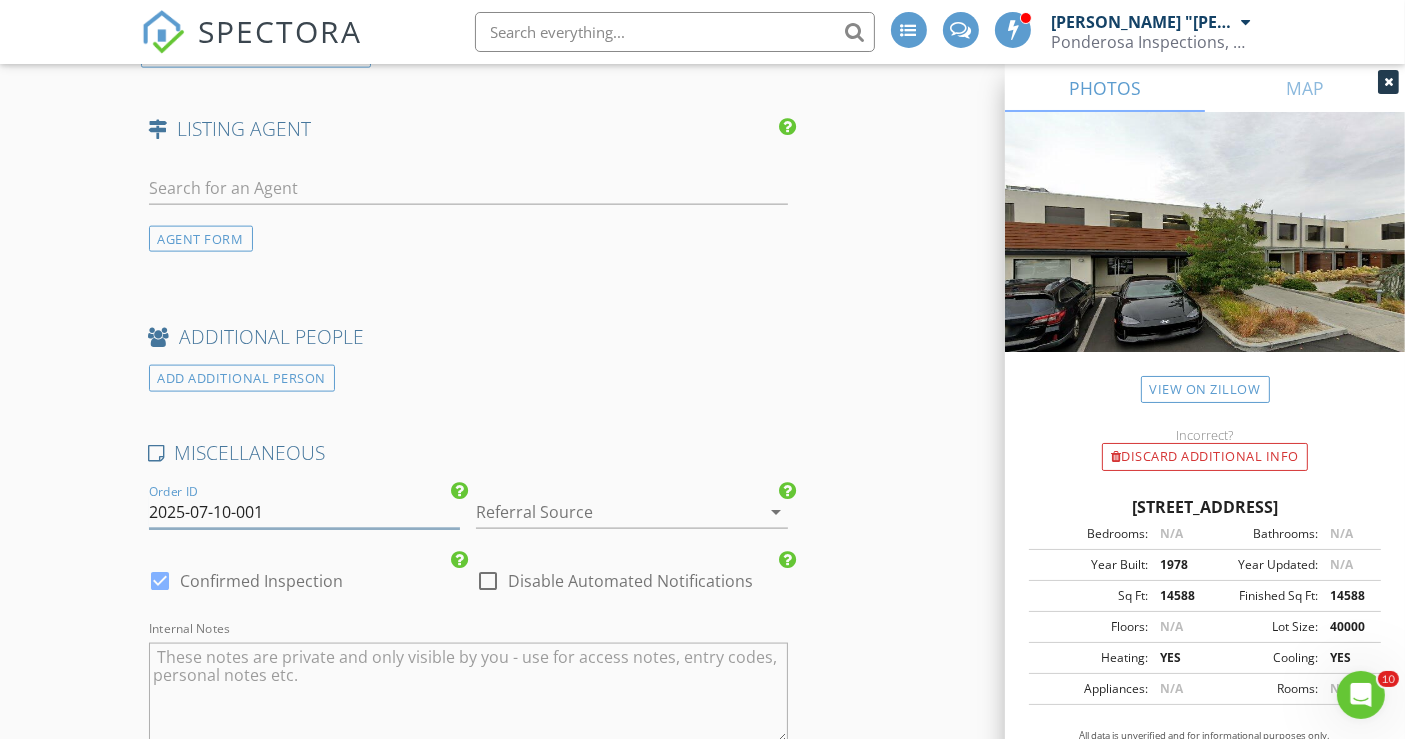 type on "2025-07-10-001" 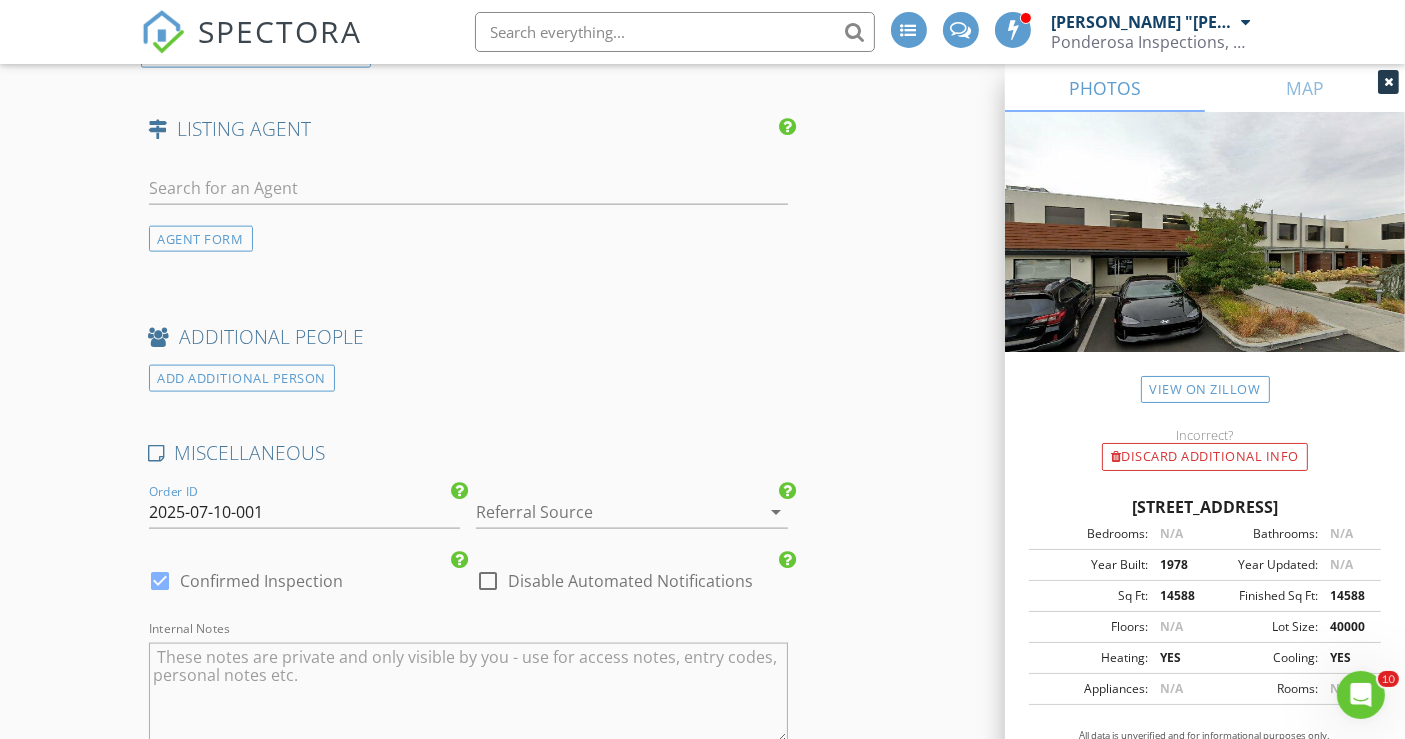 click at bounding box center (604, 512) 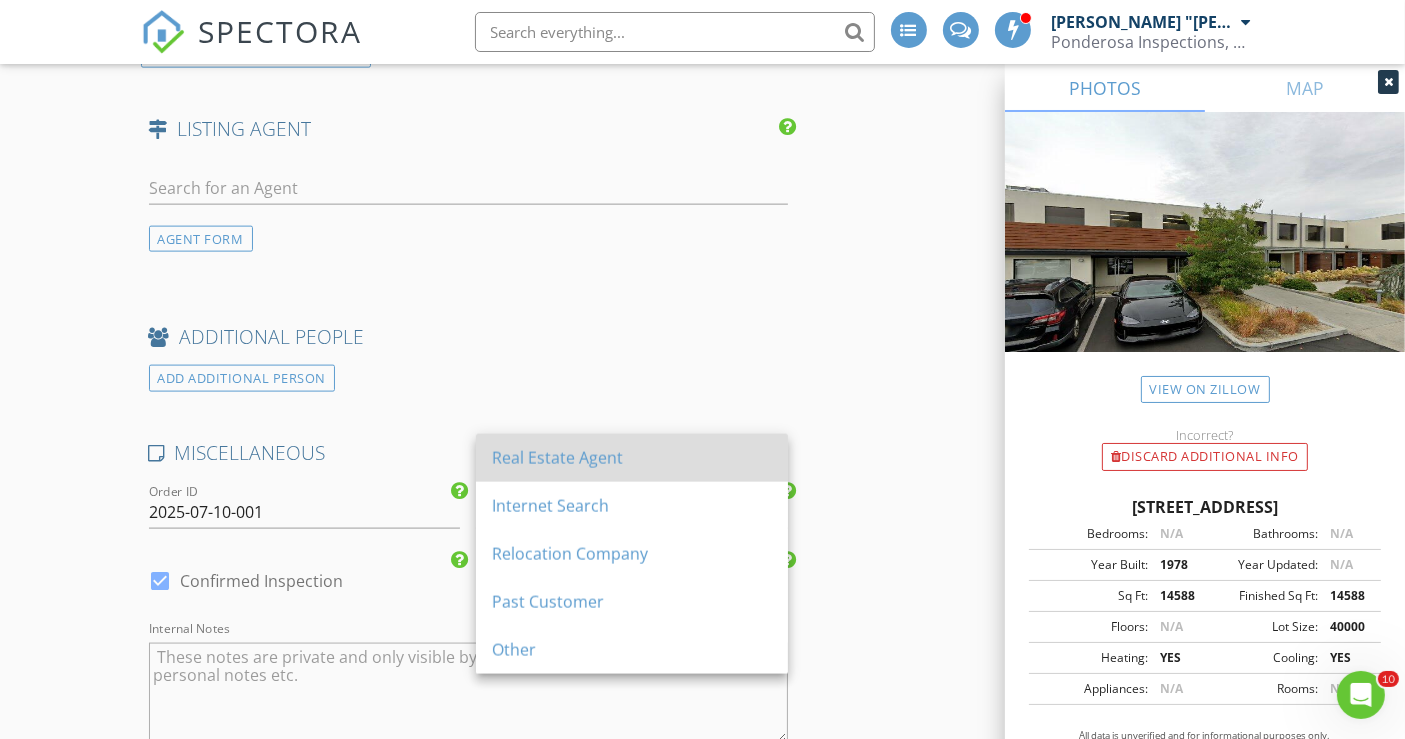 click on "Real Estate Agent" at bounding box center [632, 458] 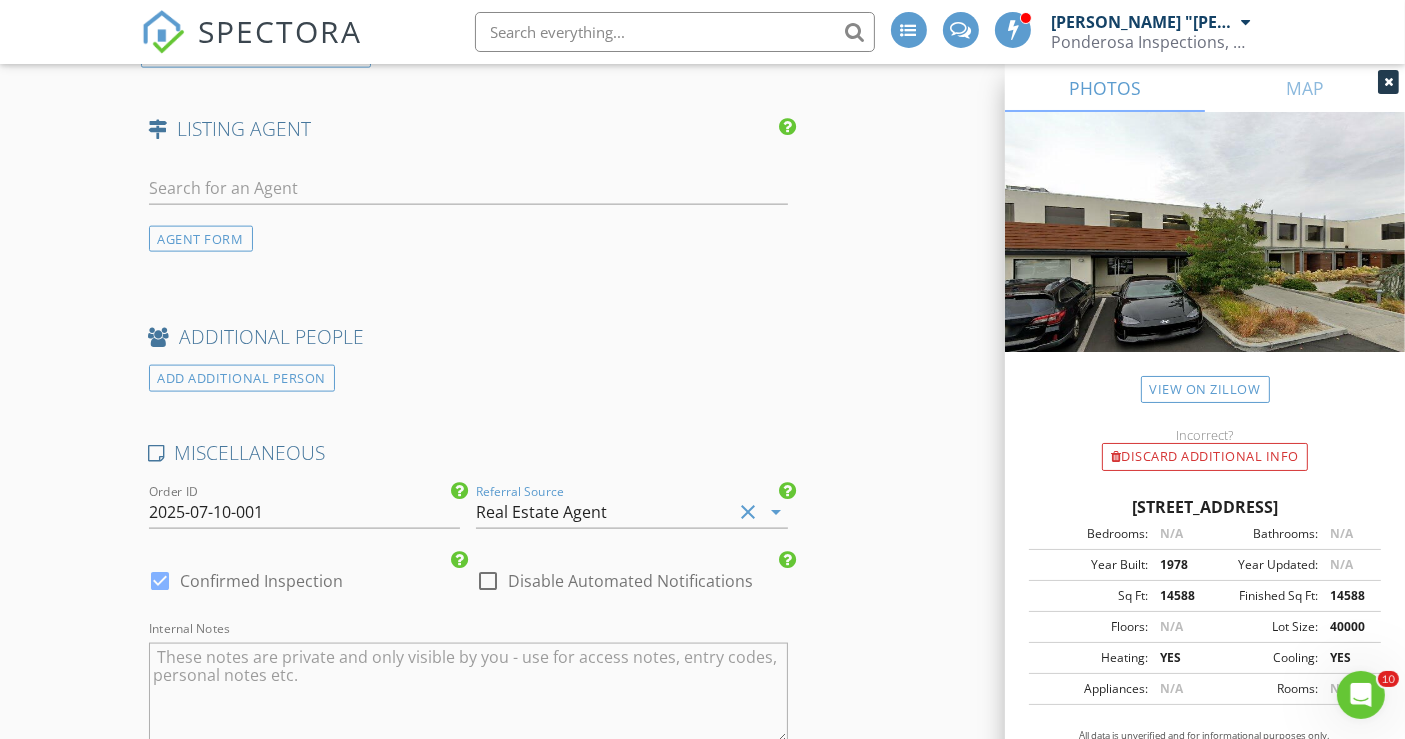 click on "clear" at bounding box center [748, 512] 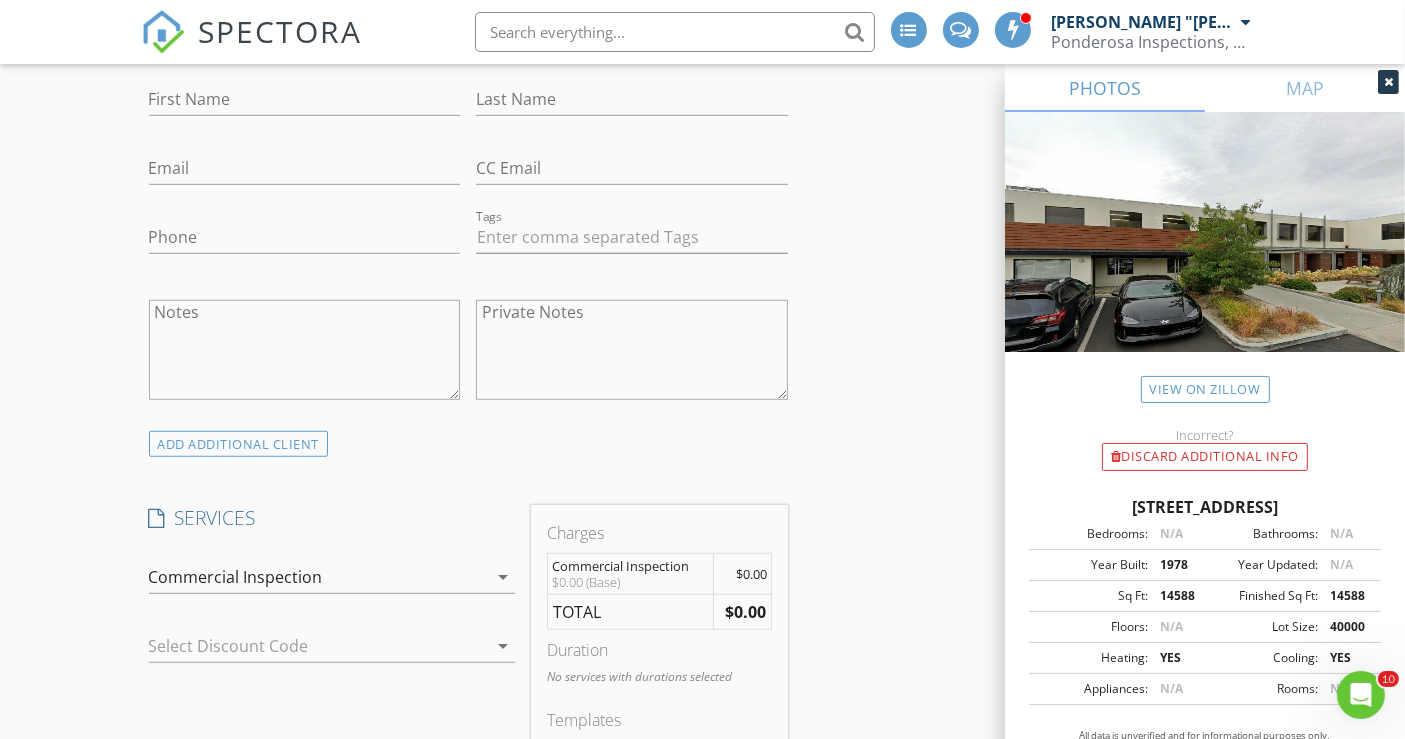 scroll, scrollTop: 1335, scrollLeft: 0, axis: vertical 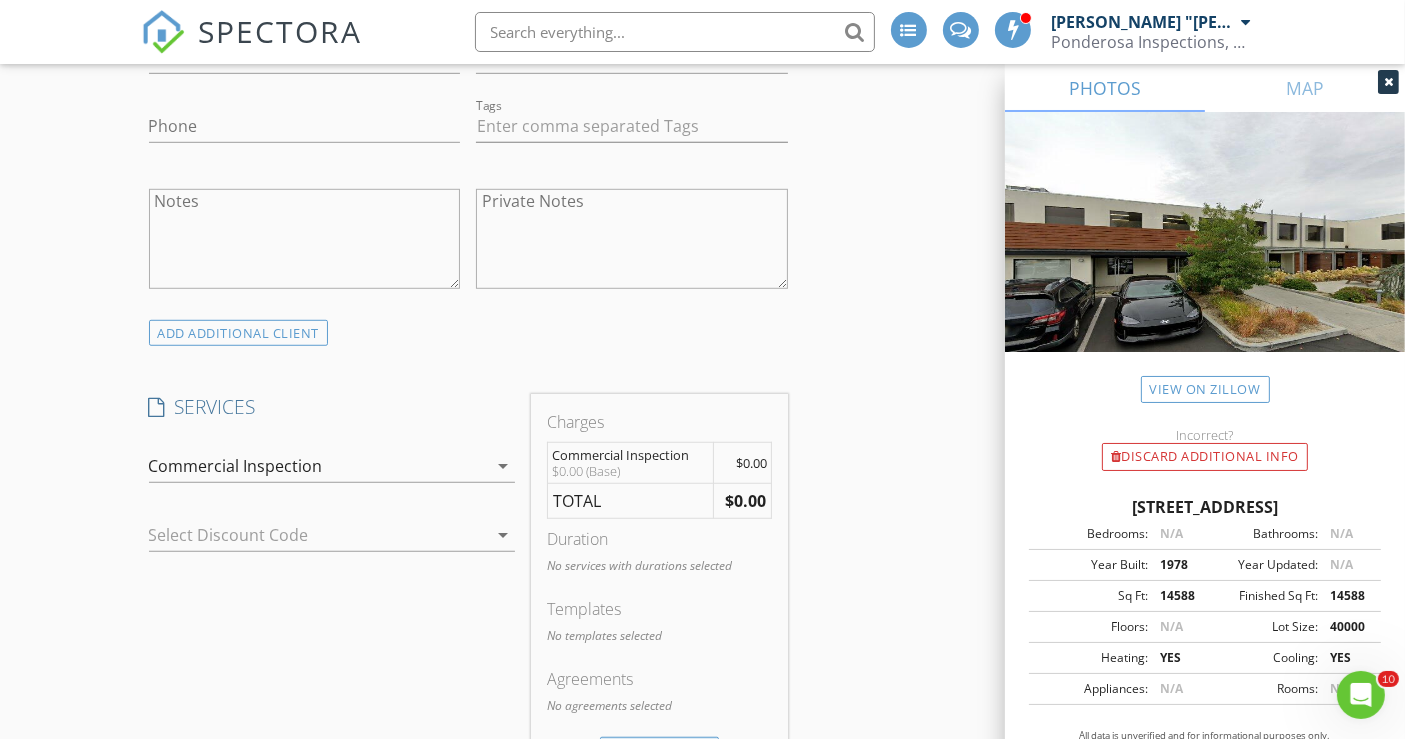 click on "Manual Edit" at bounding box center (659, 751) 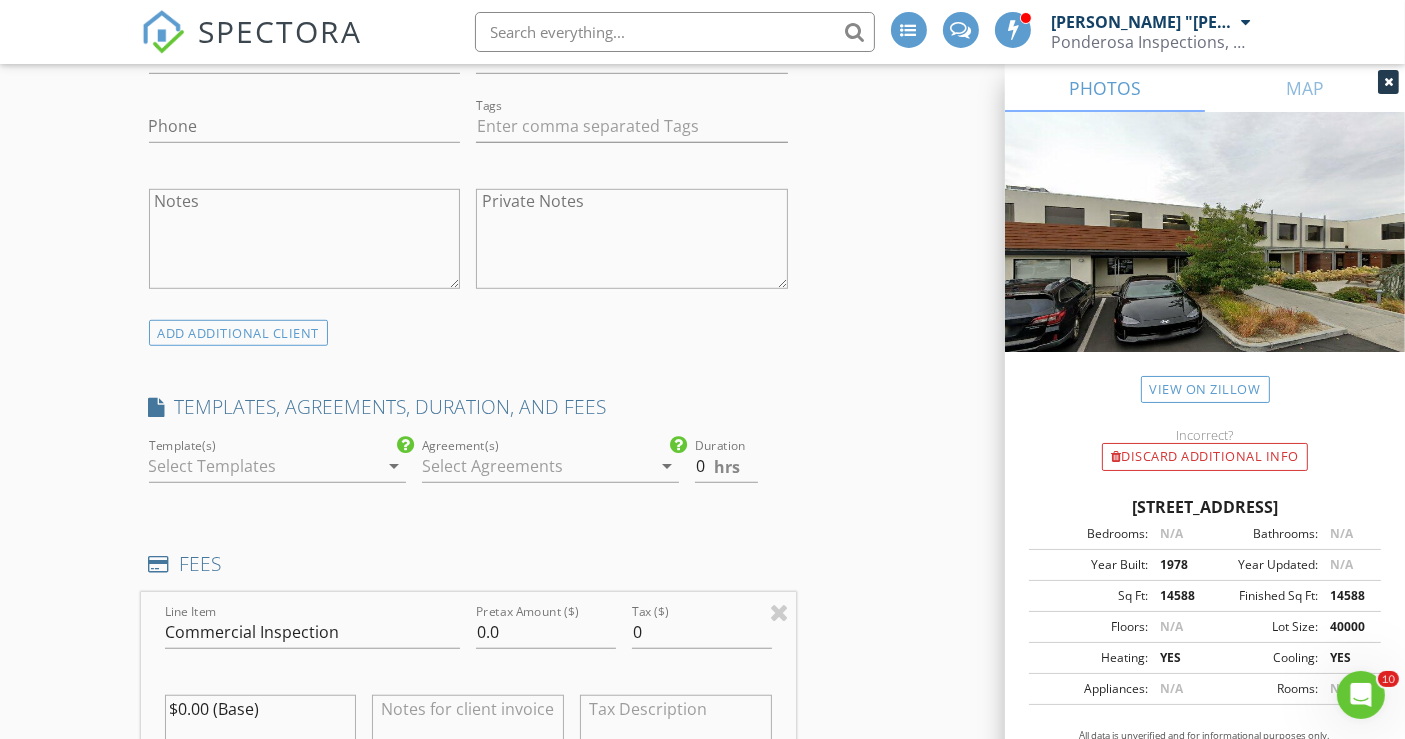 click on "arrow_drop_down" at bounding box center (394, 466) 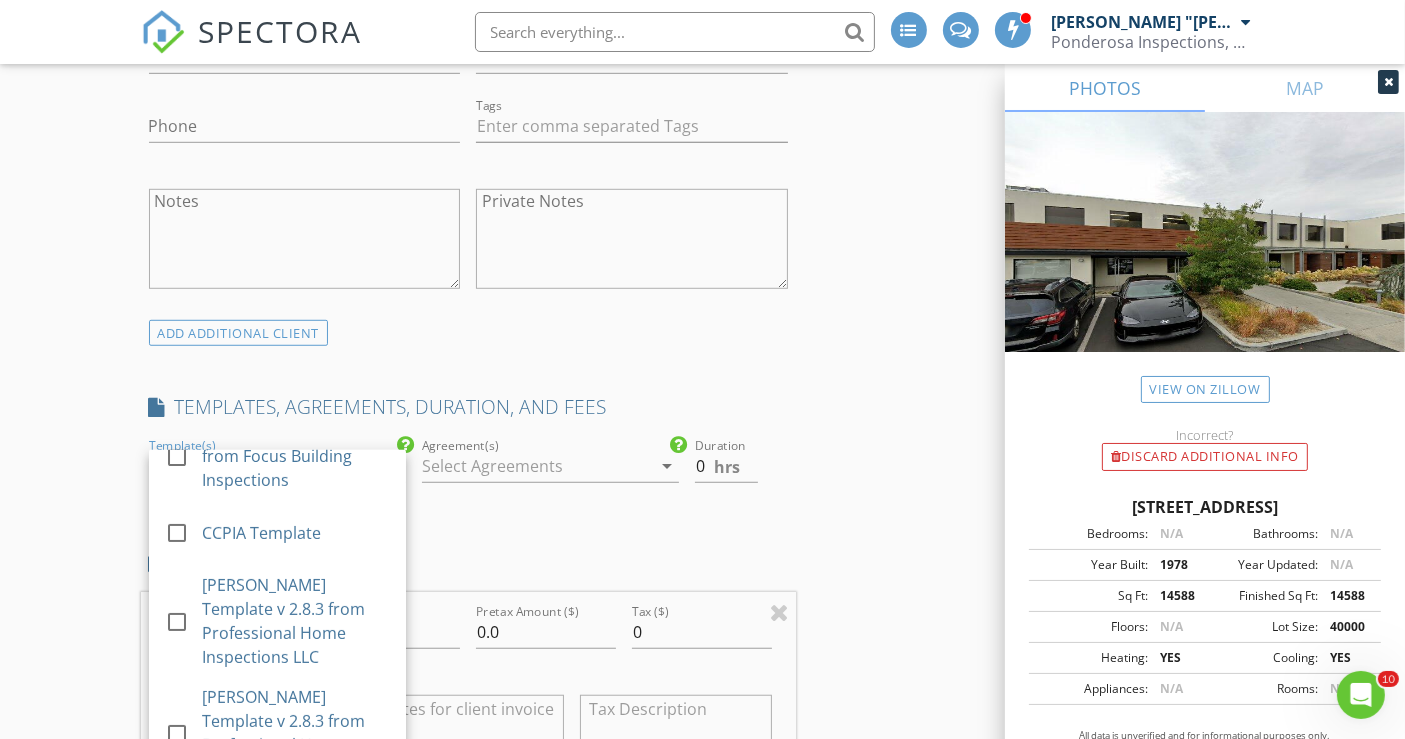 scroll, scrollTop: 453, scrollLeft: 0, axis: vertical 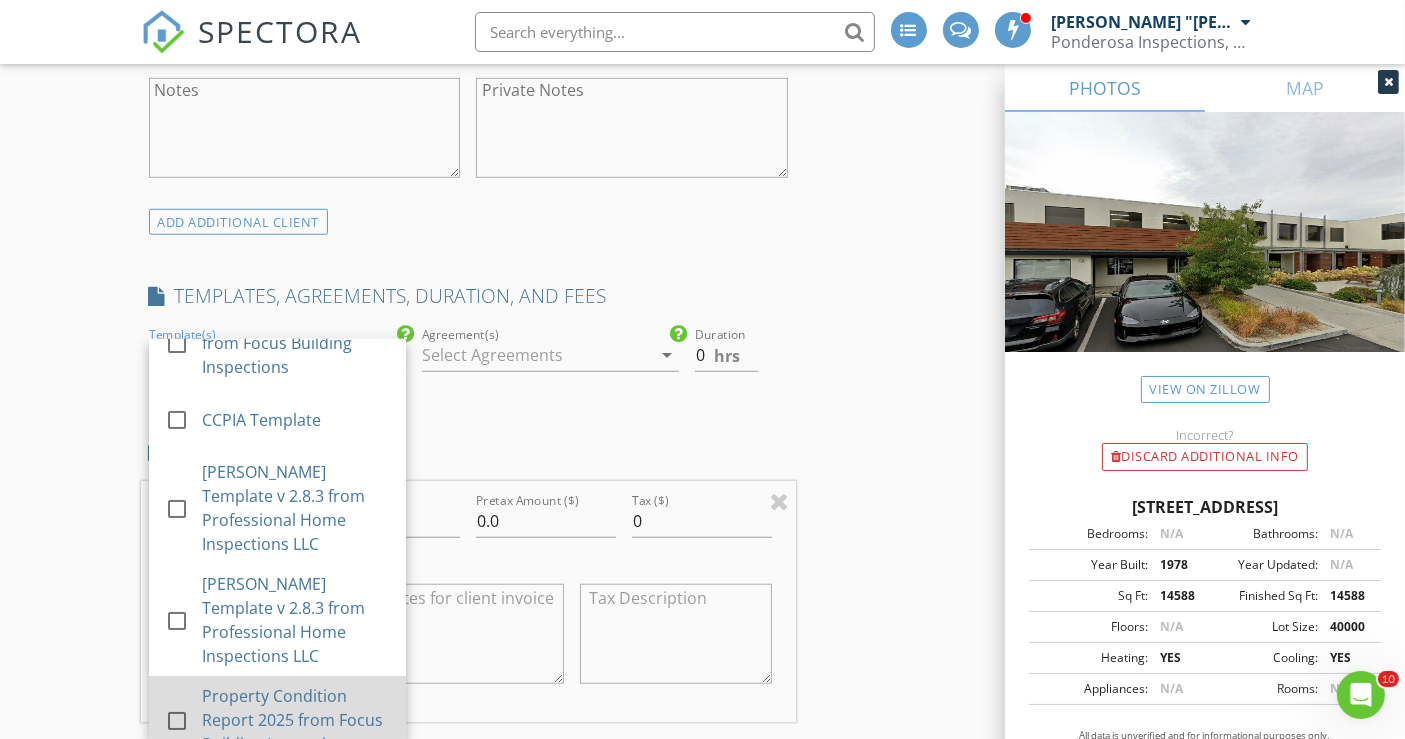 click at bounding box center [177, 721] 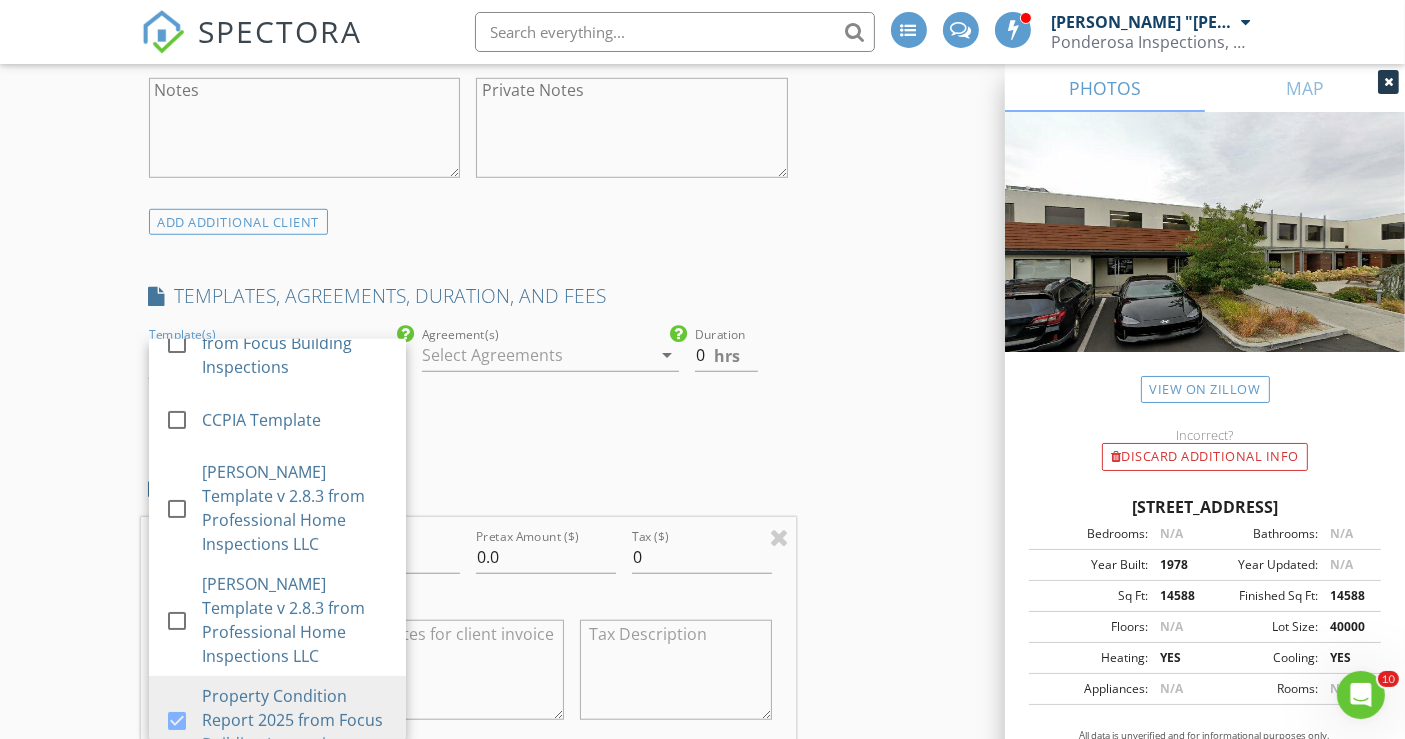 click on "INSPECTOR(S)
check_box   Jonathan "Katie" Cartwright   PRIMARY   check_box_outline_blank   Jaime Schroeder     Jonathan "Katie" Cartwright arrow_drop_down   check_box_outline_blank Jonathan "Katie" Cartwright specifically requested
Date/Time
07/10/2025 8:00 AM
Location
Address Search       Address 855 W 7th St   Unit   City Reno   State NV   Zip 89503   County Washoe     Square Feet 14588   Year Built 1978   Foundation arrow_drop_down     Jonathan "Katie" Cartwright     14.9 miles     (22 minutes)
client
check_box Enable Client CC email for this inspection   Client Search     check_box_outline_blank Client is a Company/Organization     First Name   Last Name   Email   CC Email   Phone         Tags         Notes   Private Notes
ADD ADDITIONAL client
SERVICES
check_box" at bounding box center [703, 722] 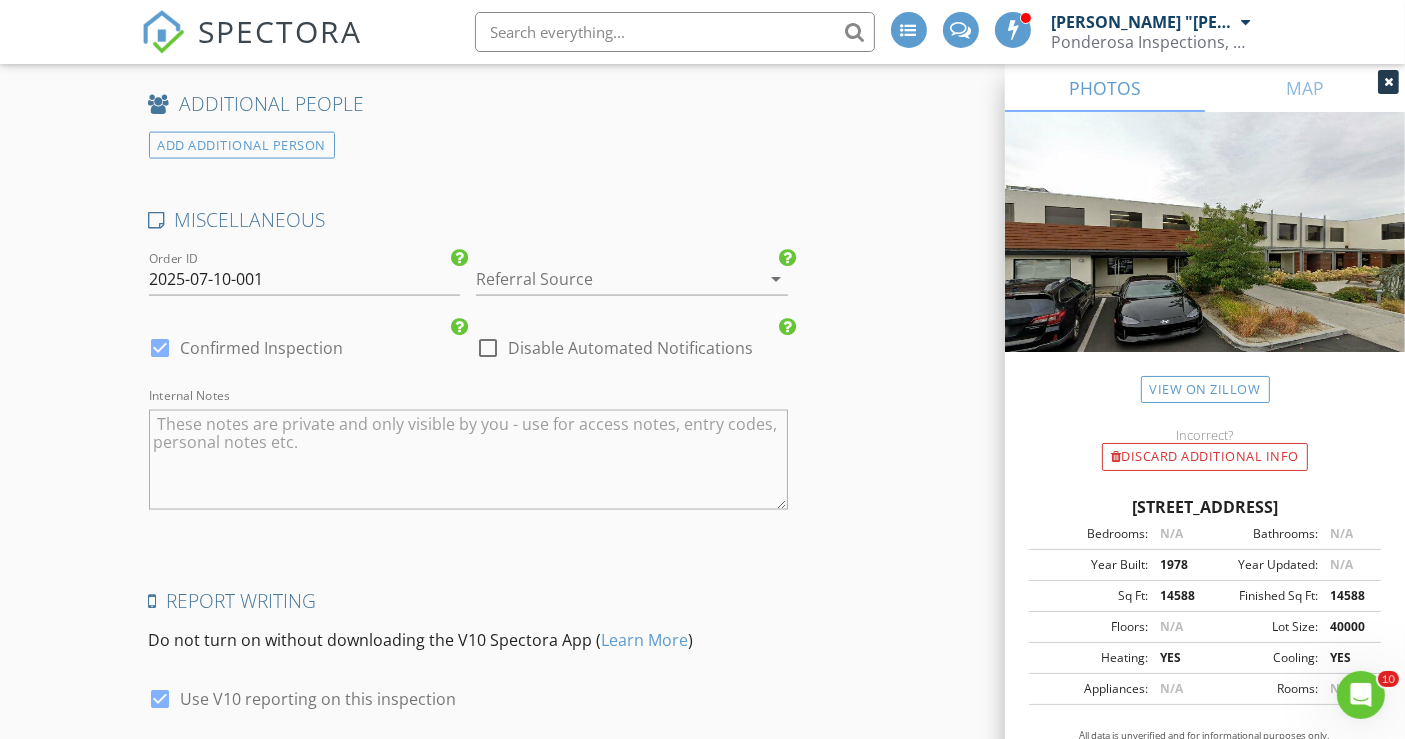 scroll, scrollTop: 3327, scrollLeft: 0, axis: vertical 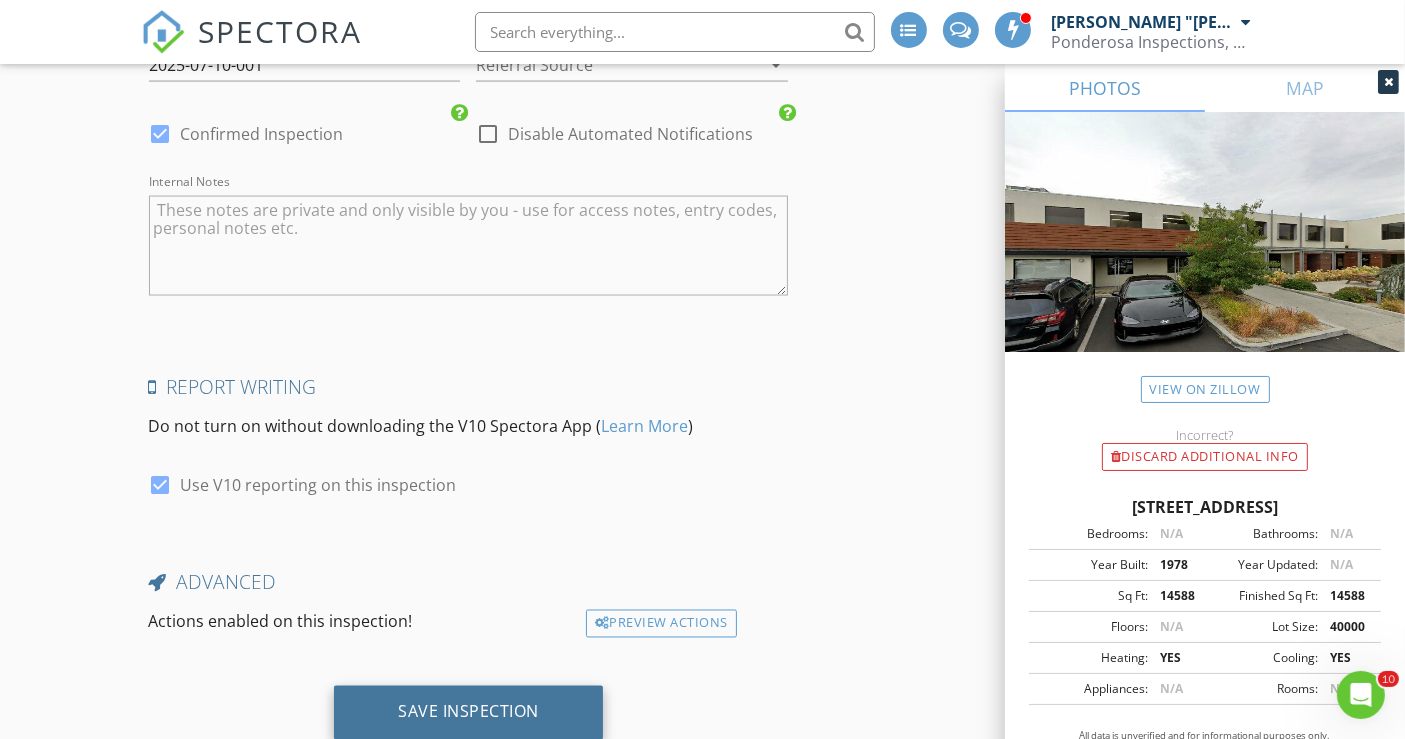 click on "Save Inspection" at bounding box center (468, 712) 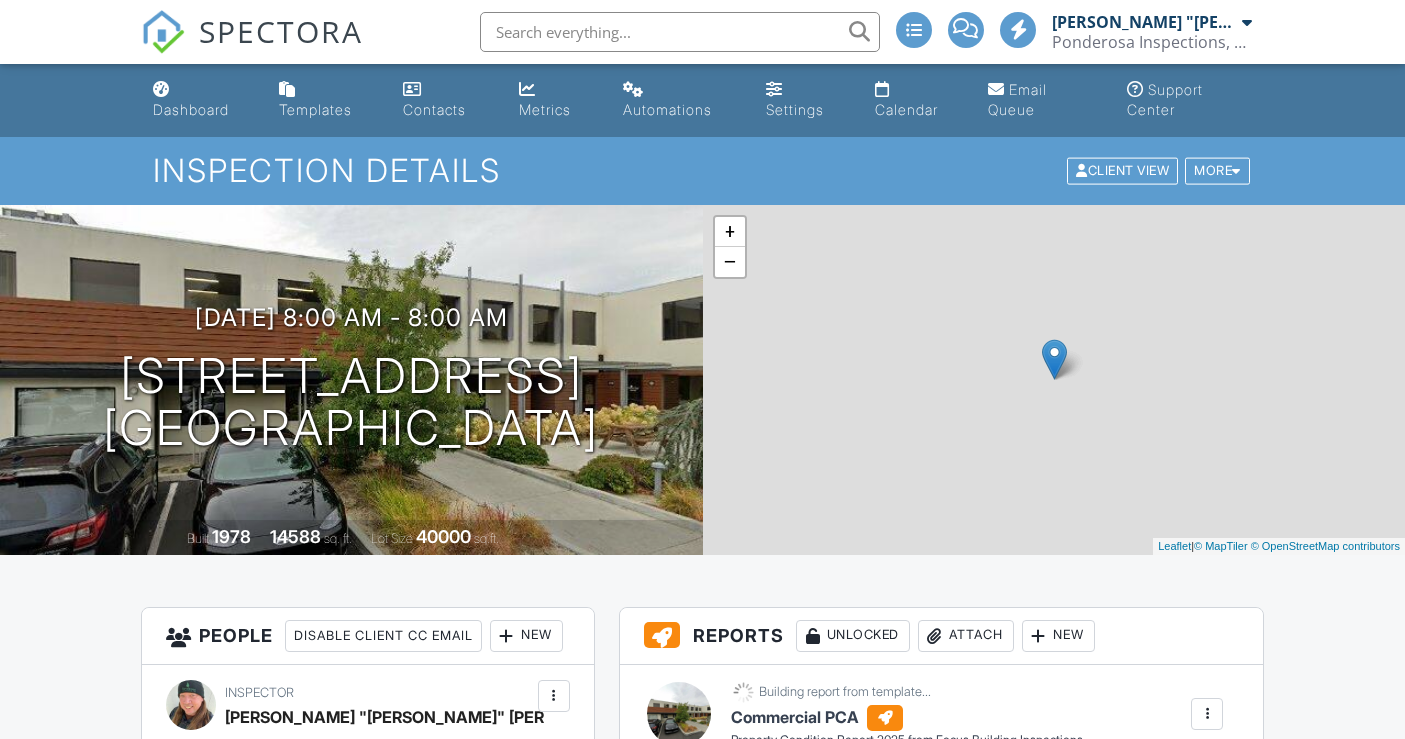 scroll, scrollTop: 0, scrollLeft: 0, axis: both 